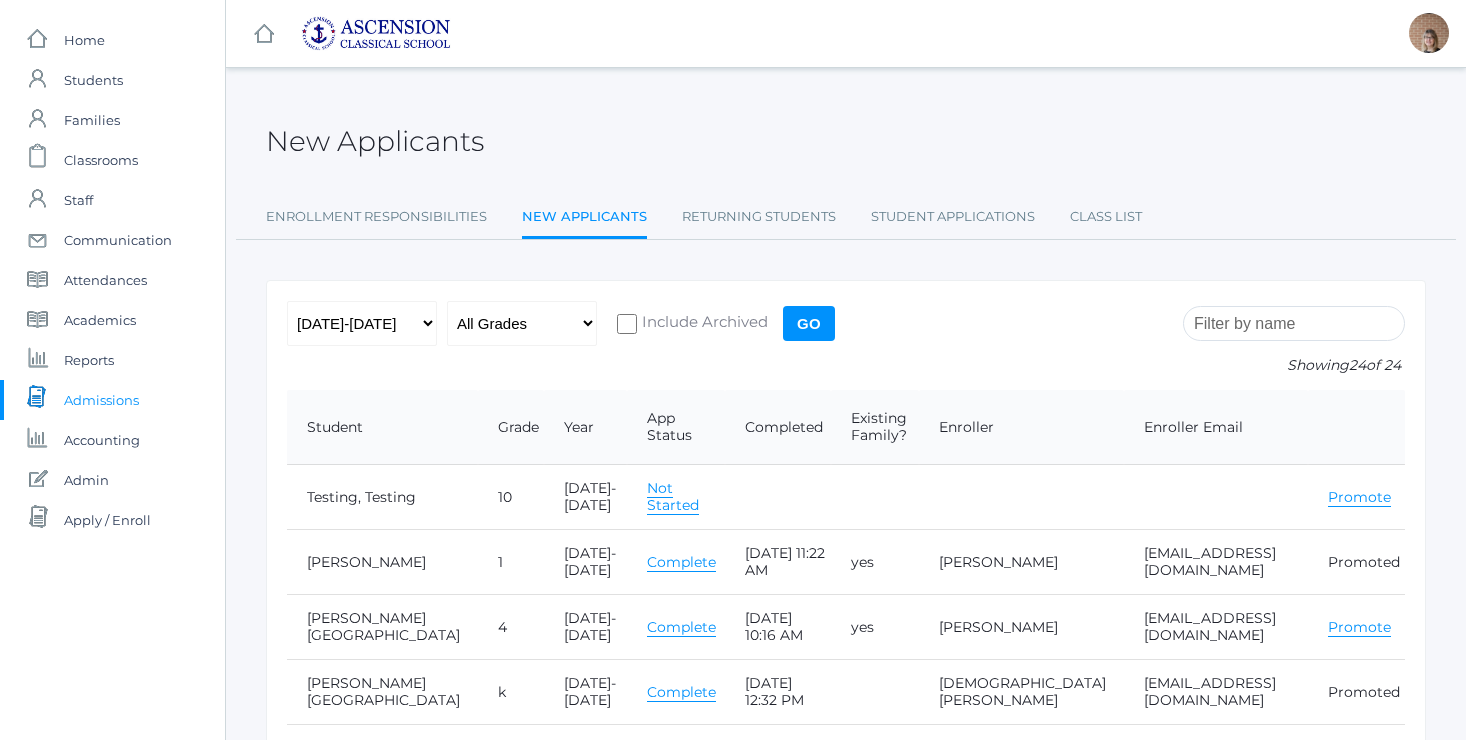 scroll, scrollTop: 1362, scrollLeft: 0, axis: vertical 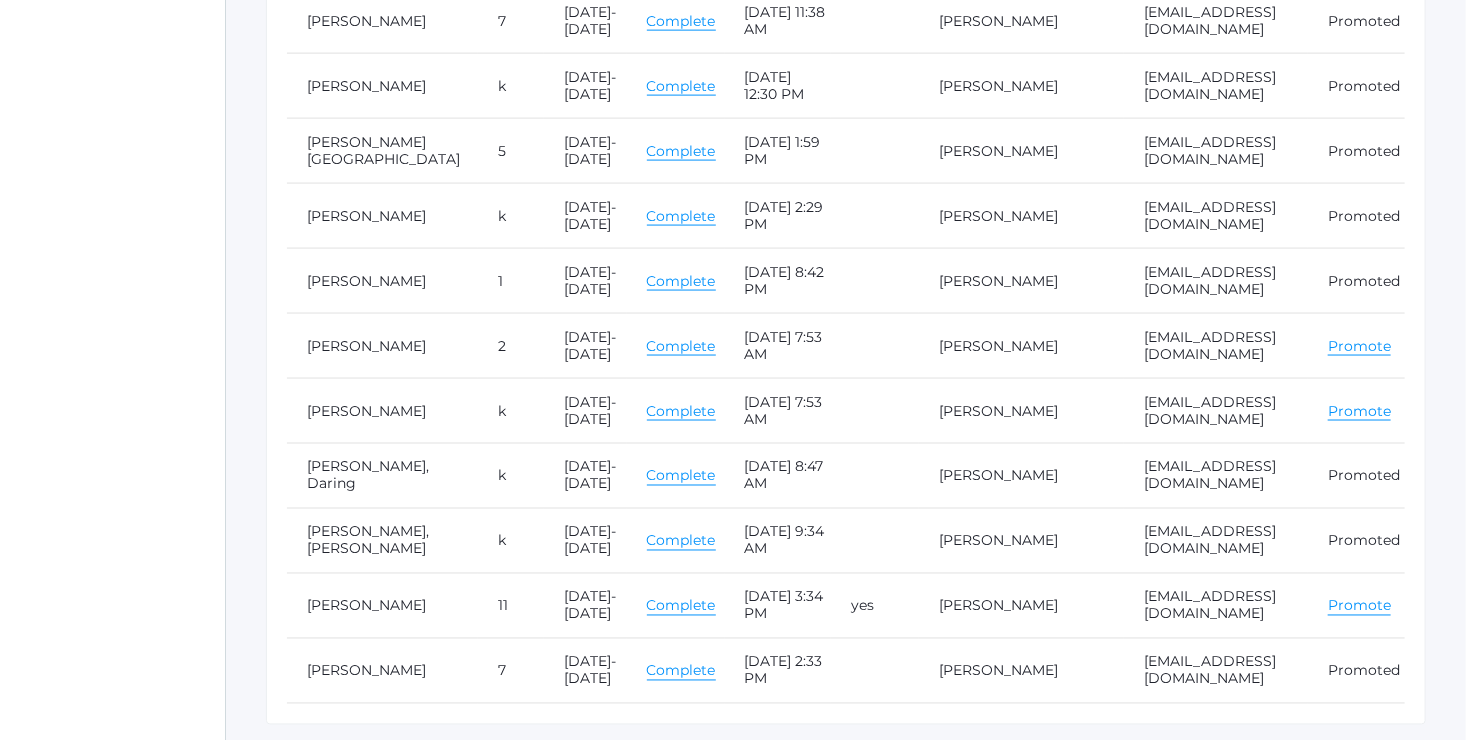 click on "Complete" at bounding box center [681, 346] 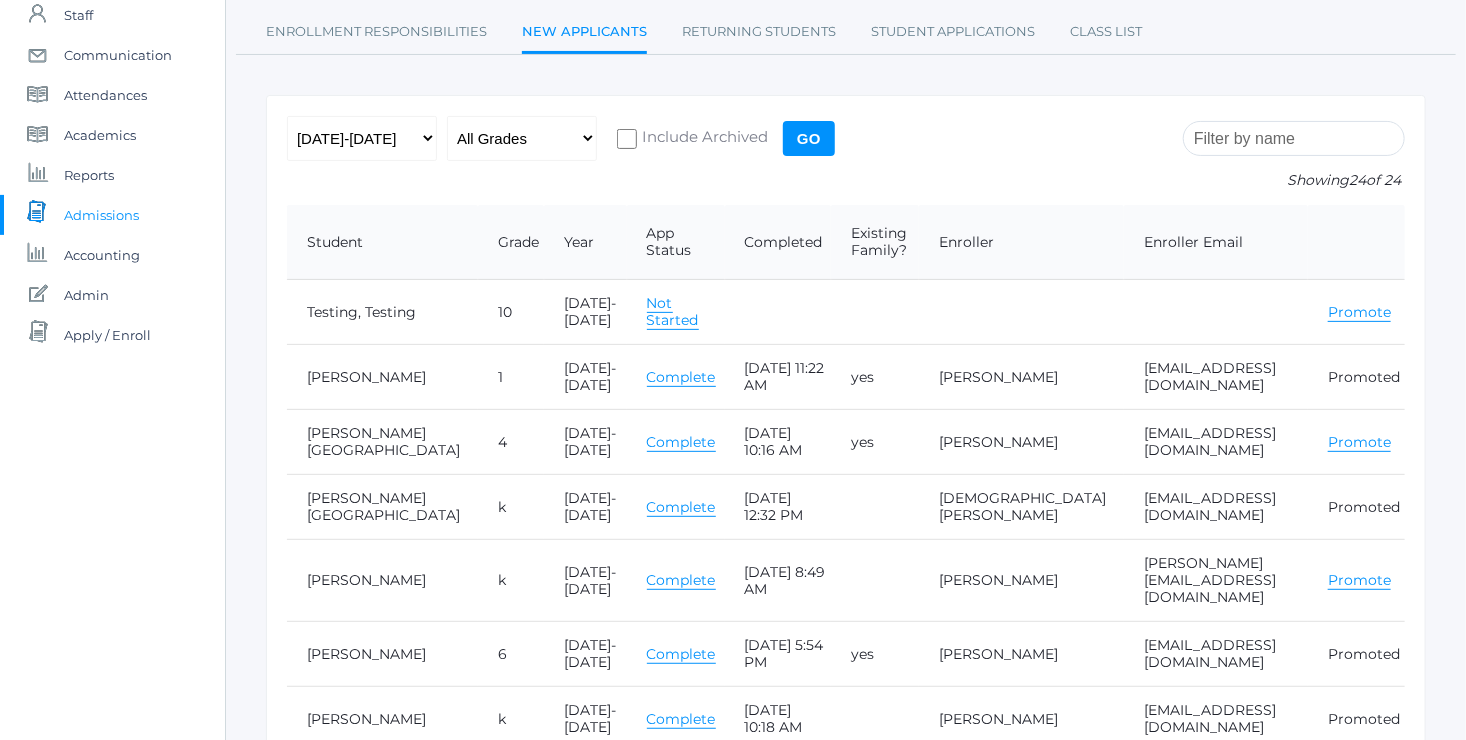 scroll, scrollTop: 0, scrollLeft: 0, axis: both 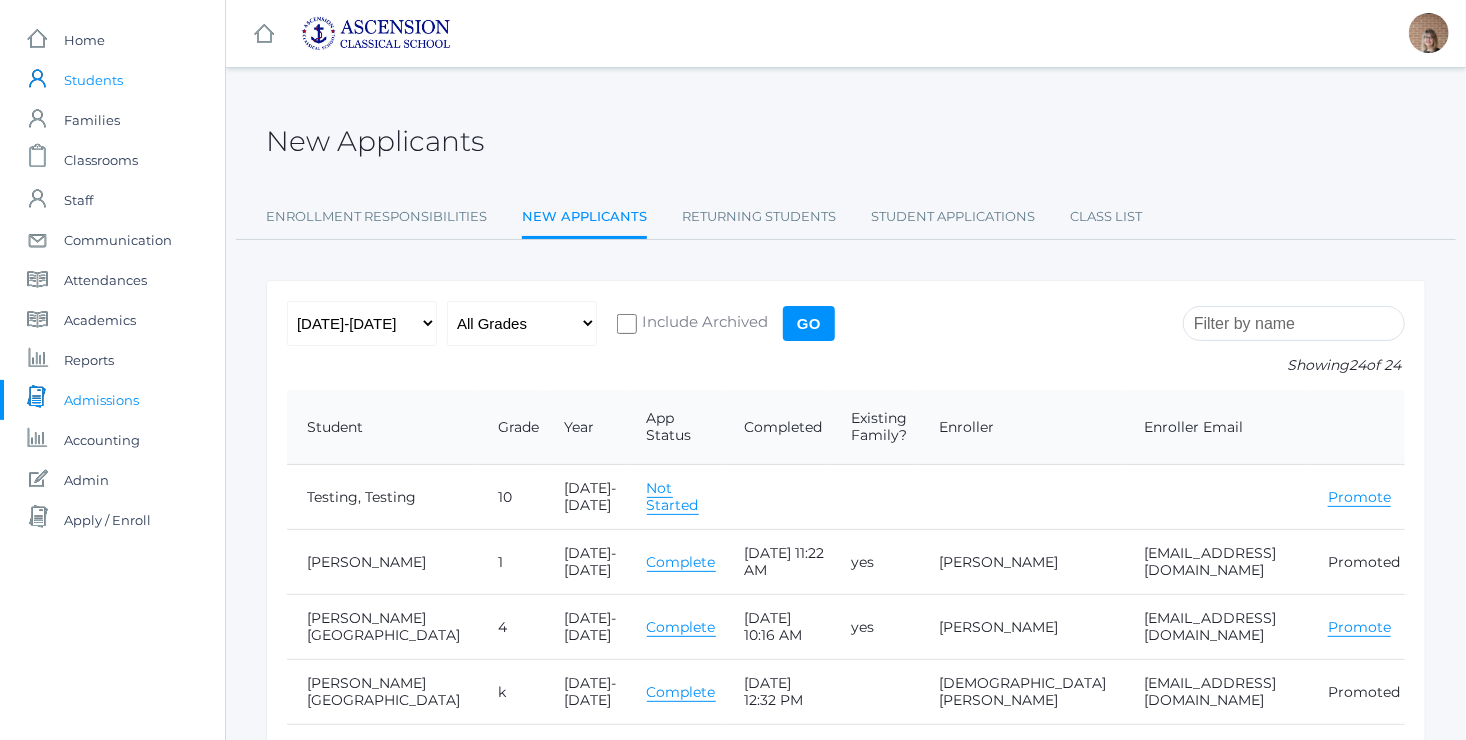 click on "Students" at bounding box center [93, 80] 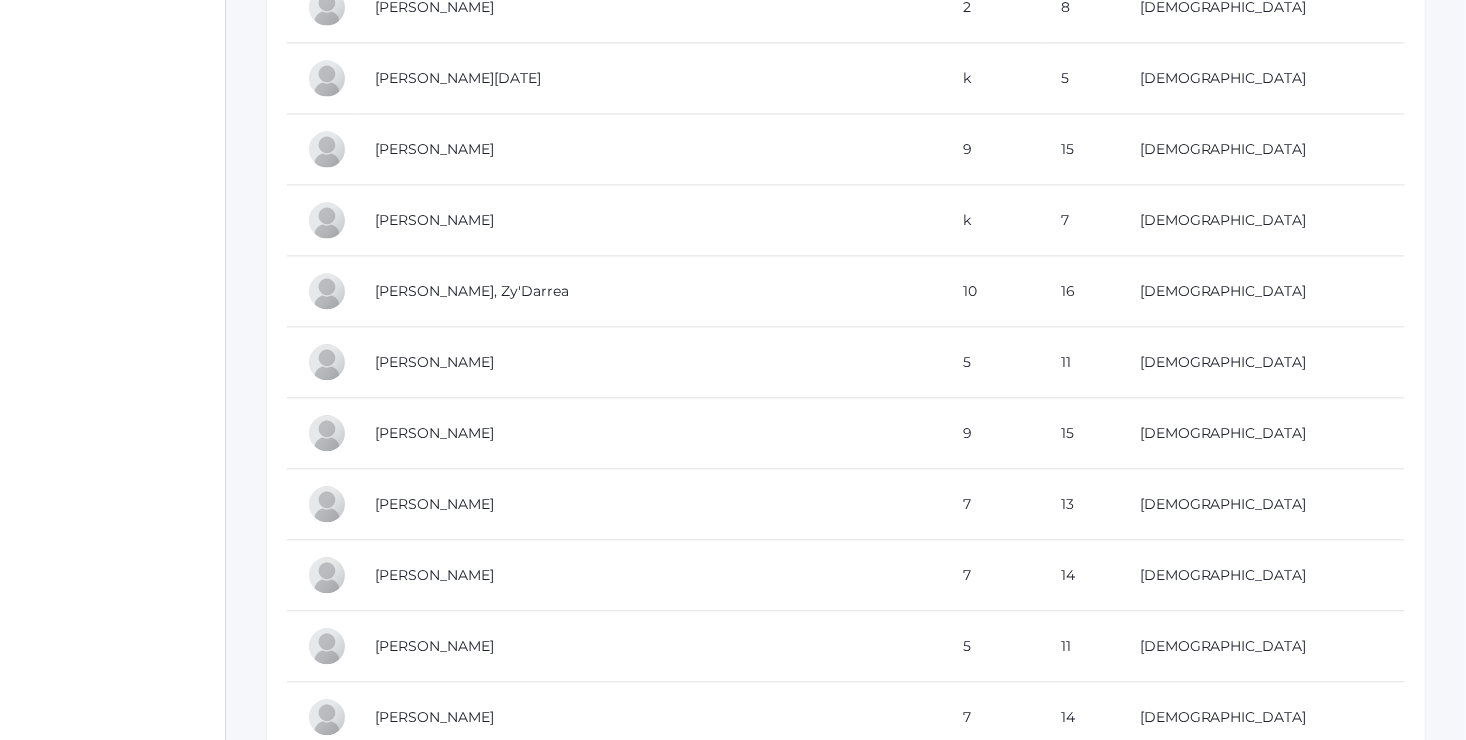 scroll, scrollTop: 0, scrollLeft: 0, axis: both 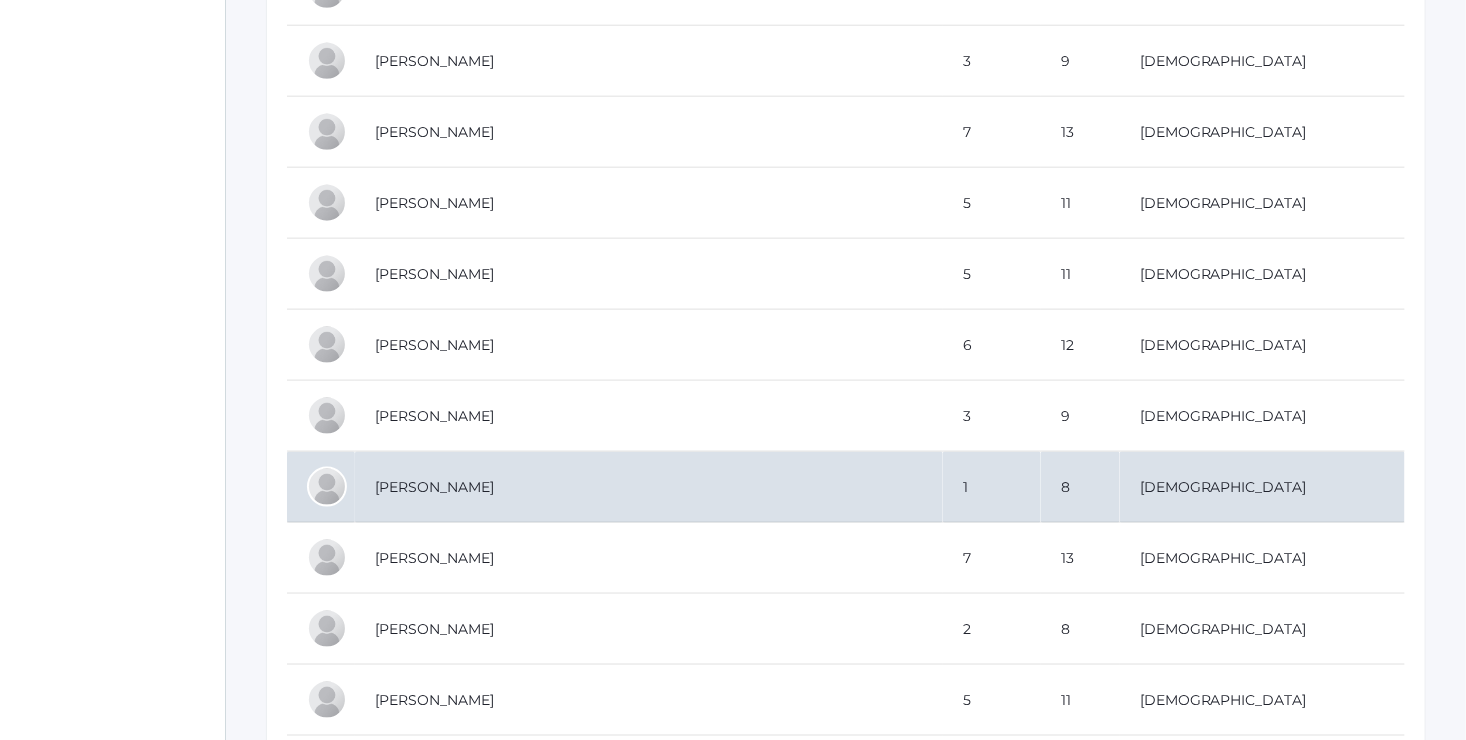 click on "[PERSON_NAME]" at bounding box center (649, 487) 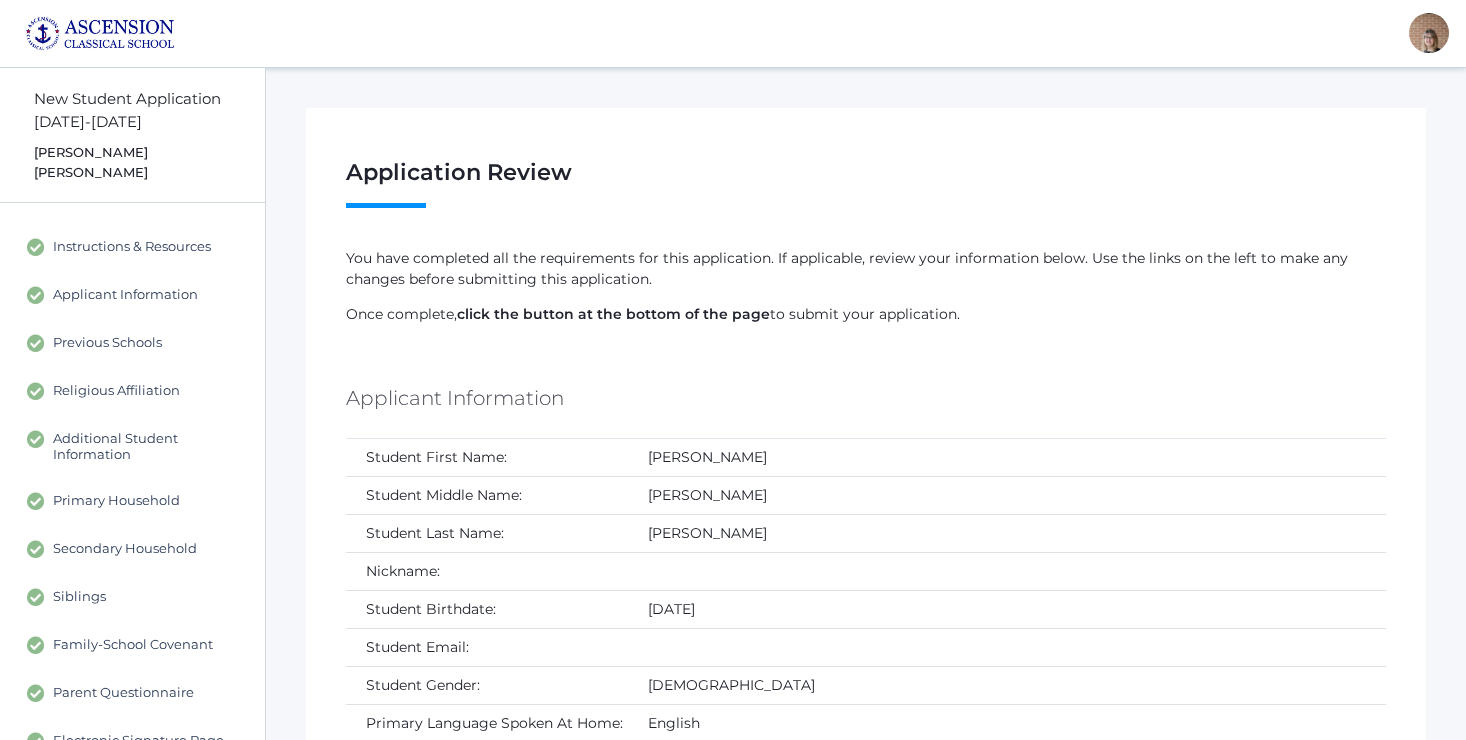 scroll, scrollTop: 0, scrollLeft: 0, axis: both 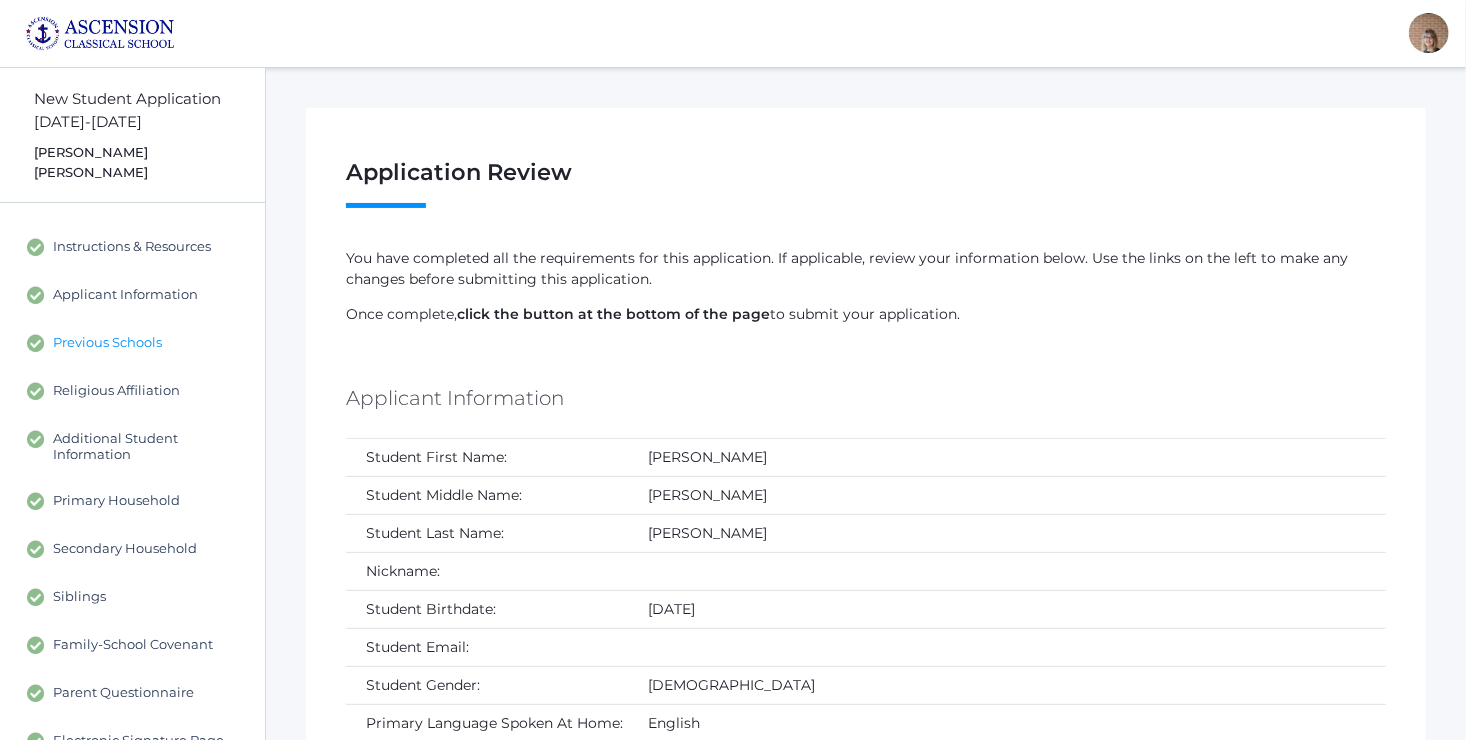 click on "Previous Schools" at bounding box center [107, 343] 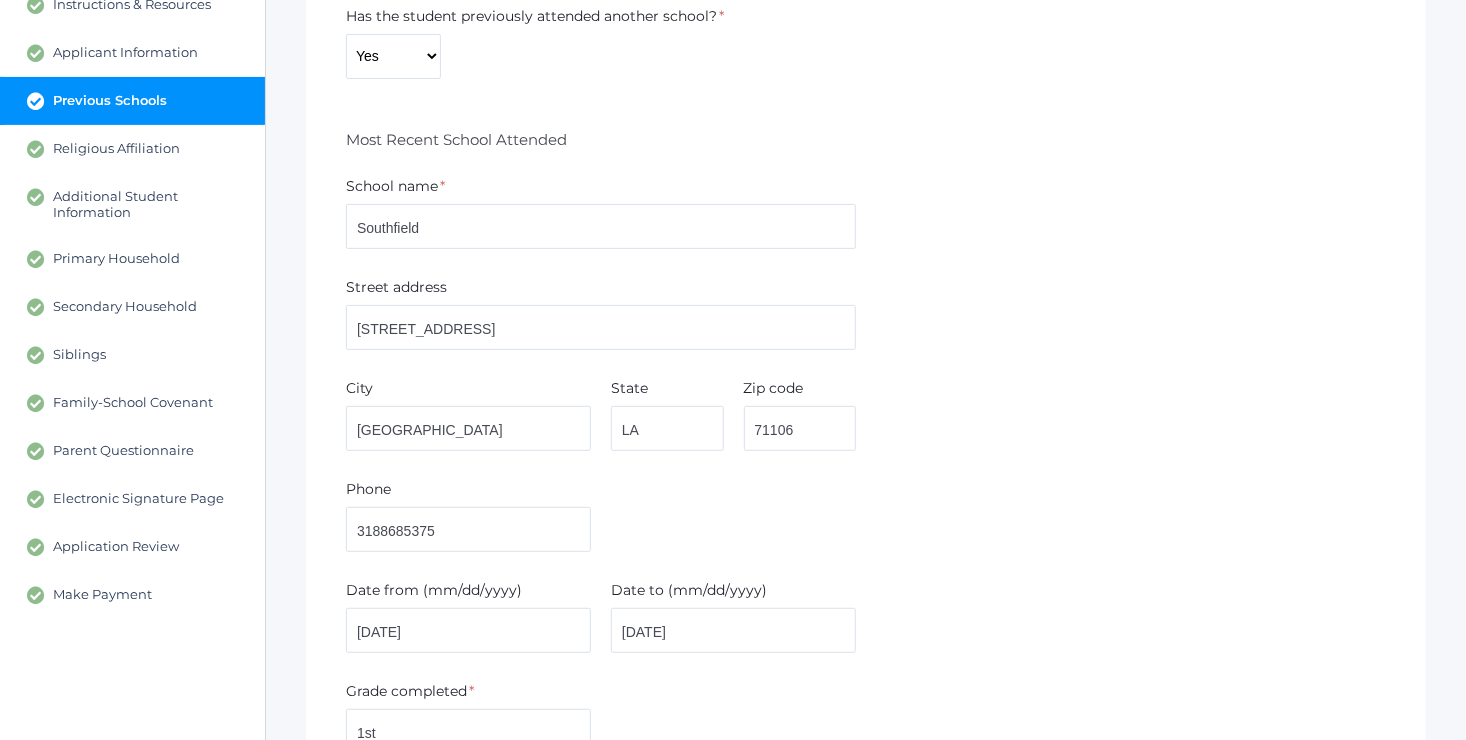scroll, scrollTop: 265, scrollLeft: 0, axis: vertical 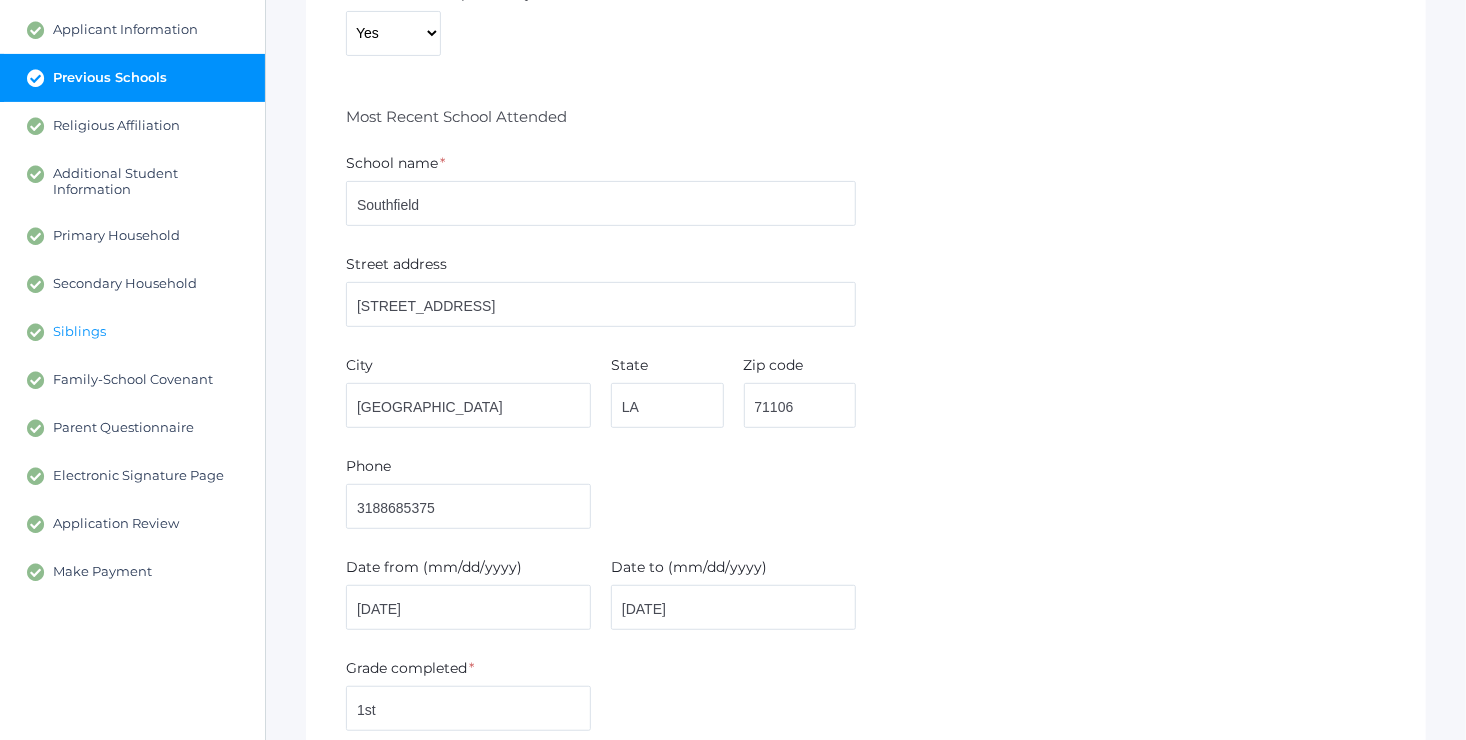 click on "Siblings" at bounding box center [79, 332] 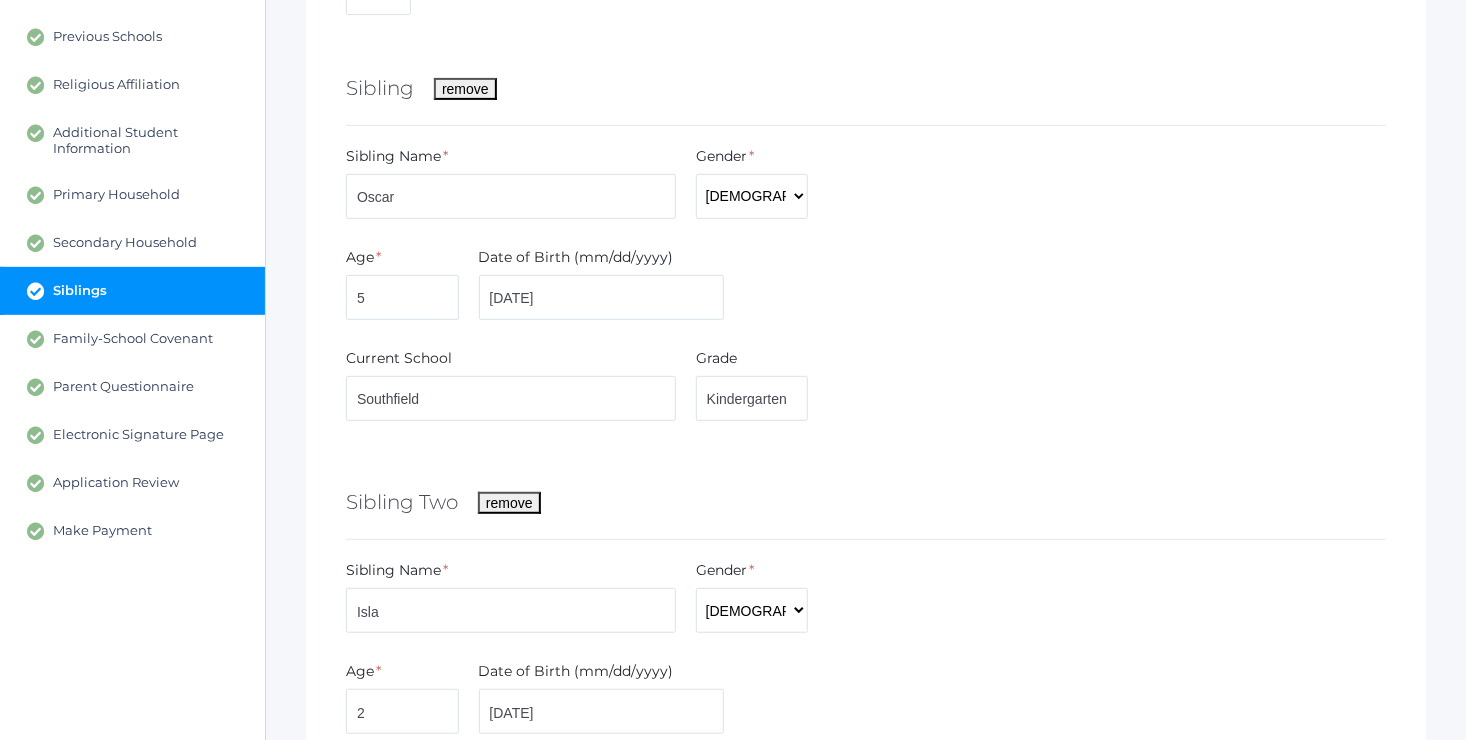 scroll, scrollTop: 312, scrollLeft: 0, axis: vertical 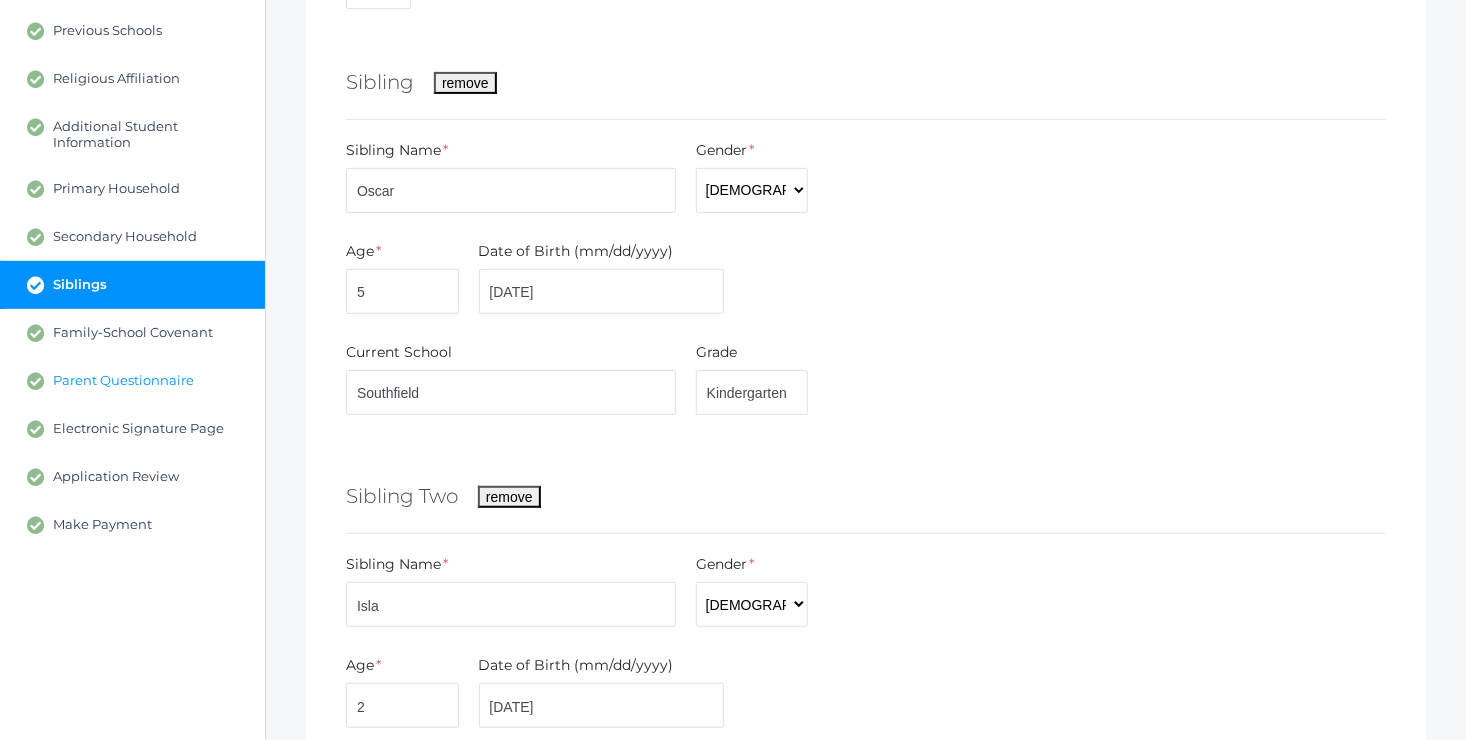 click on "Parent Questionnaire" at bounding box center (132, 381) 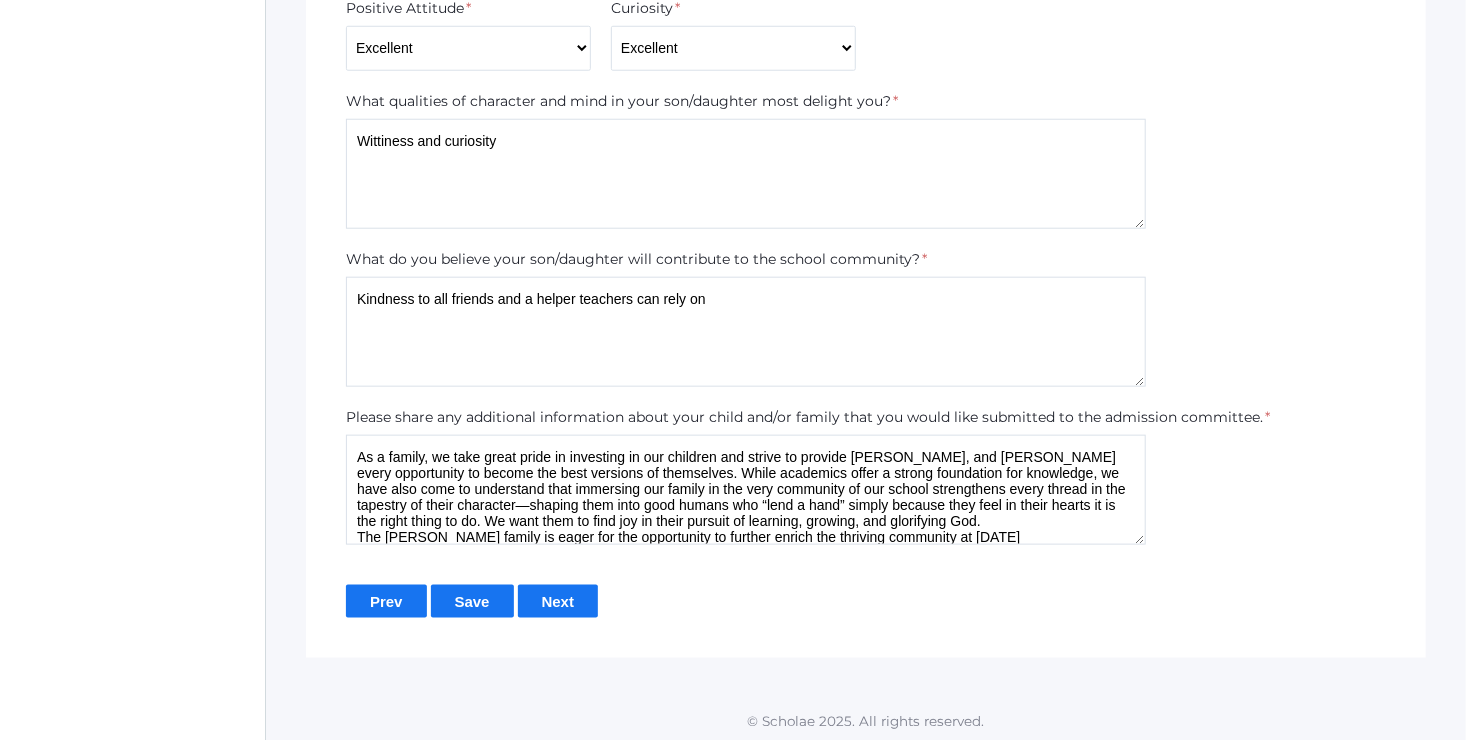 scroll, scrollTop: 887, scrollLeft: 0, axis: vertical 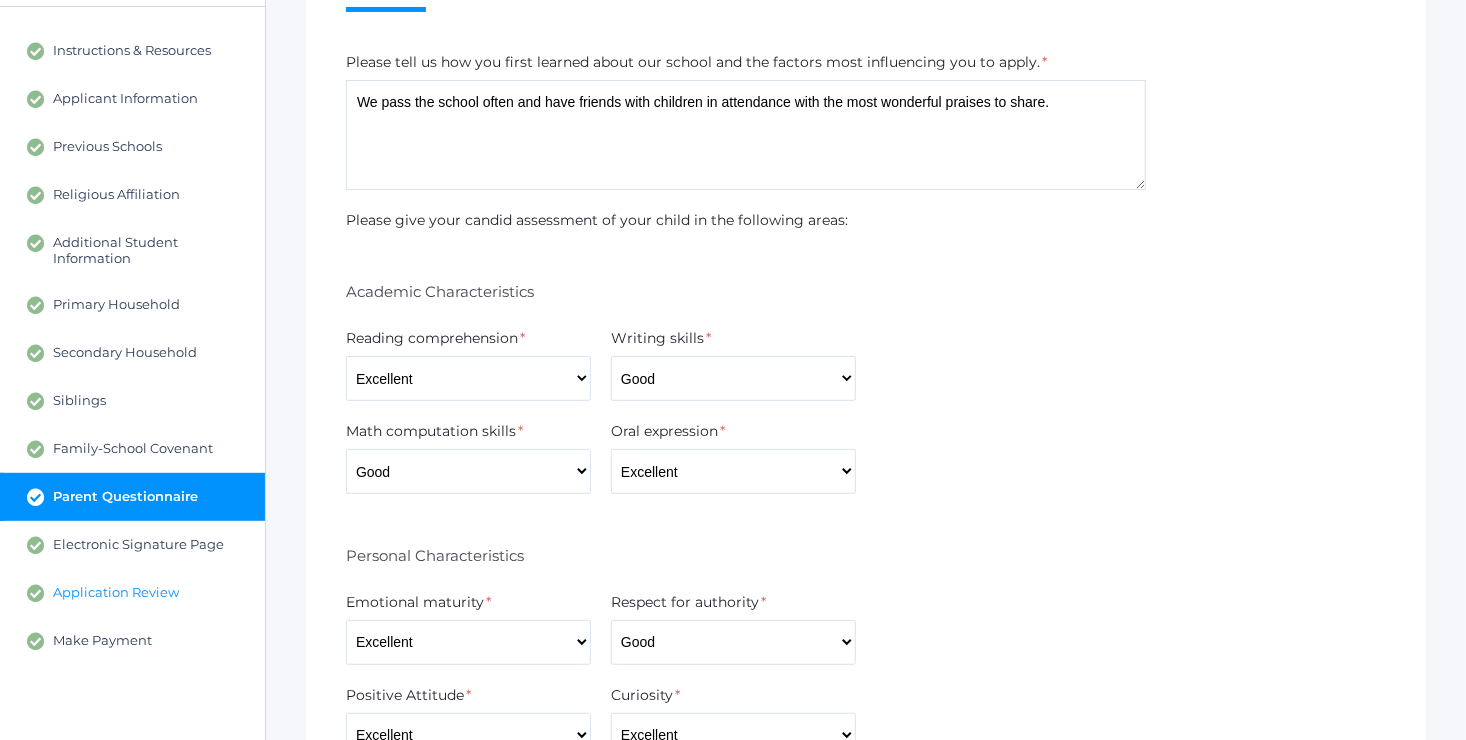 click on "Application Review" at bounding box center (116, 593) 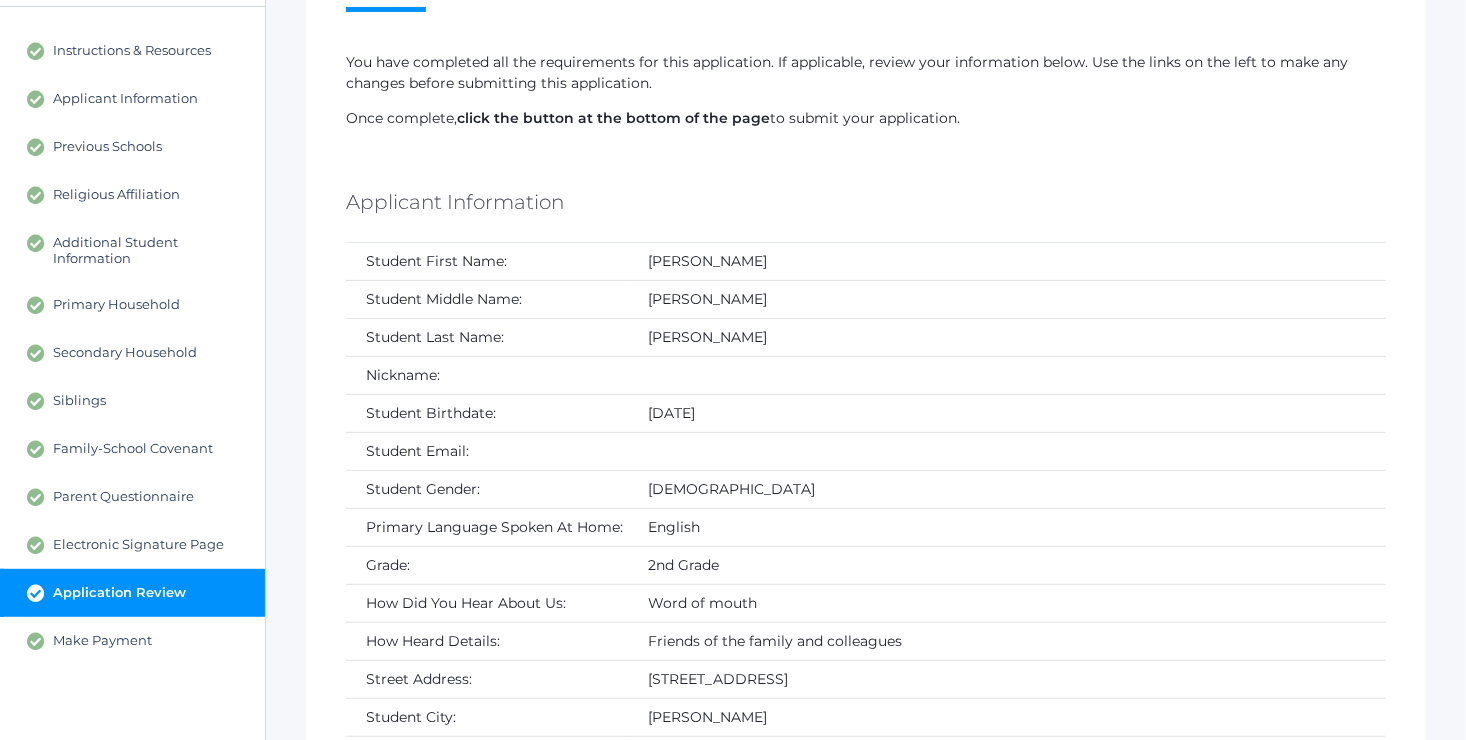 scroll, scrollTop: 0, scrollLeft: 0, axis: both 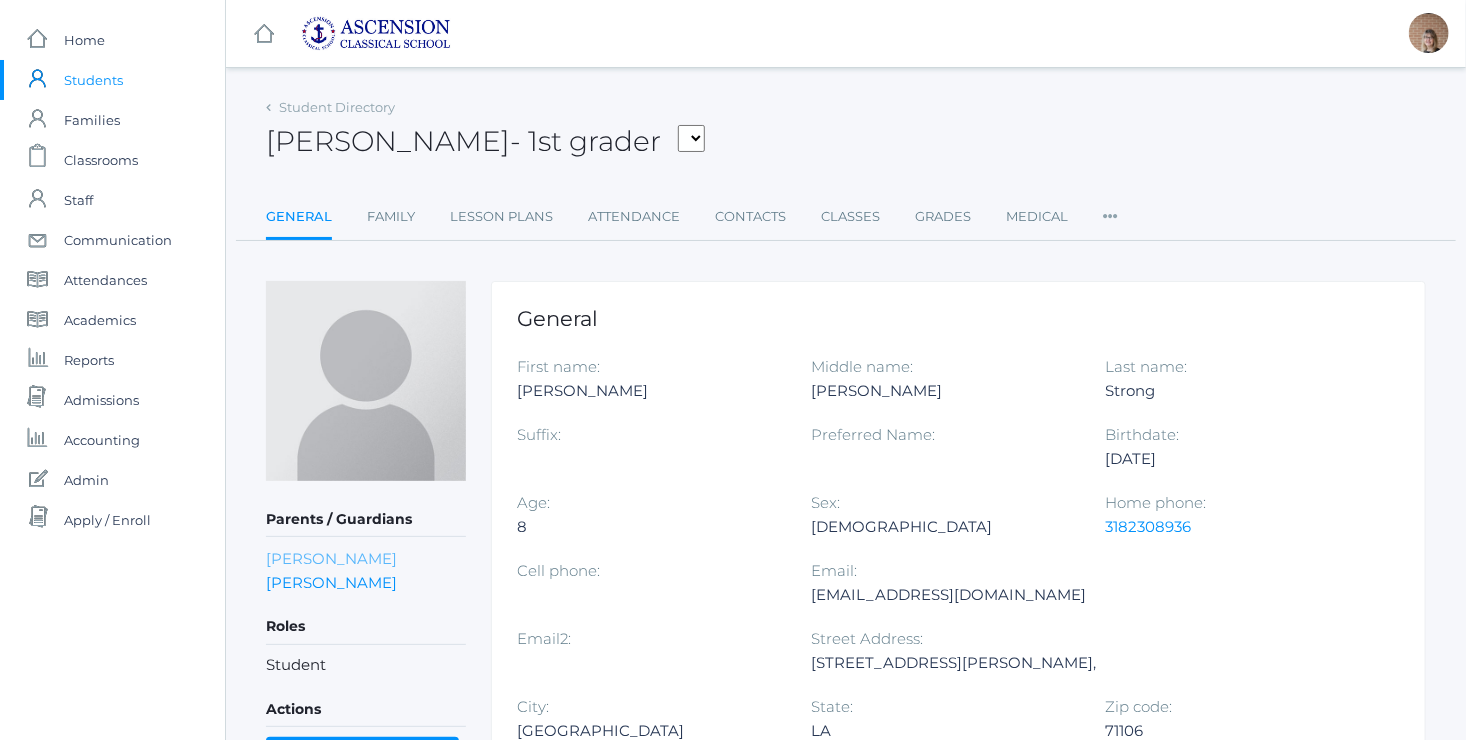 click on "Emily Strong" at bounding box center (331, 558) 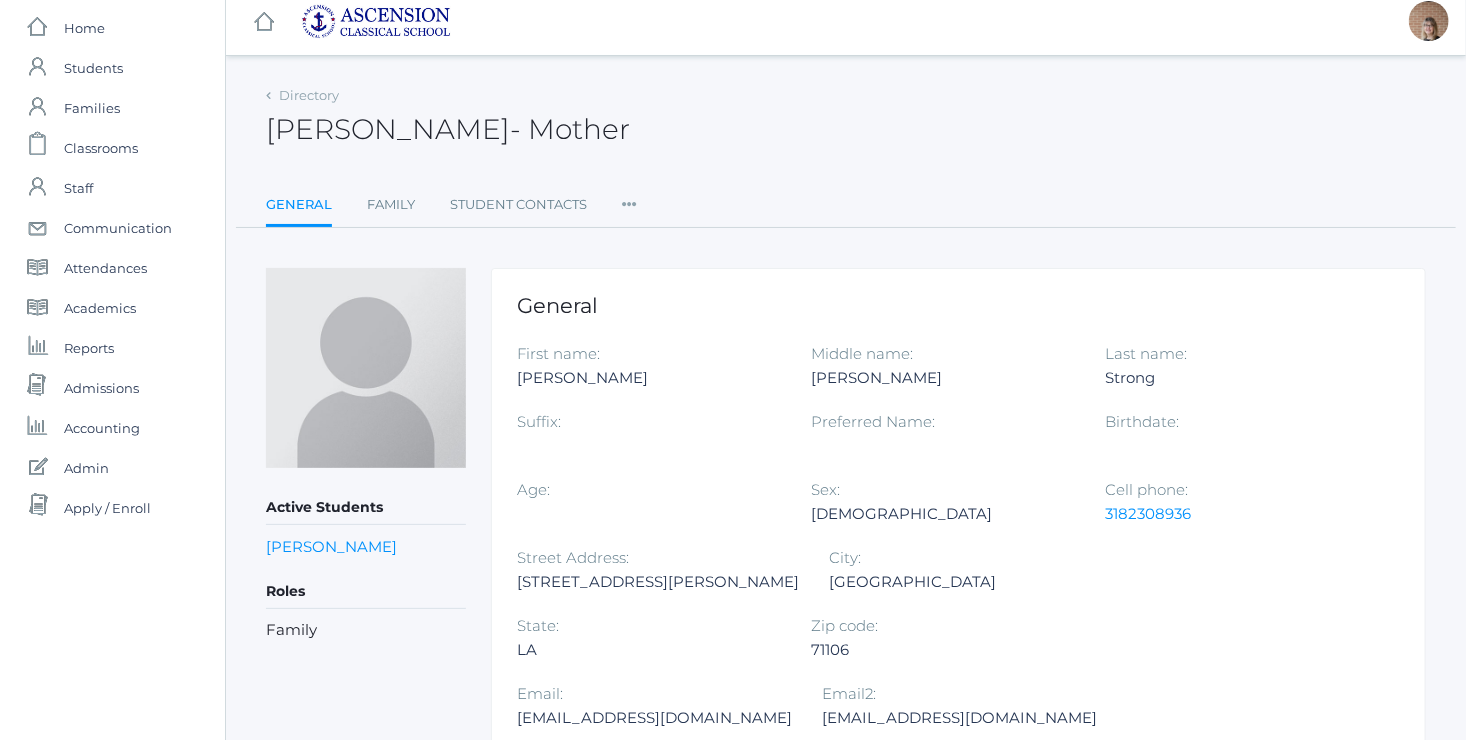 scroll, scrollTop: 13, scrollLeft: 0, axis: vertical 